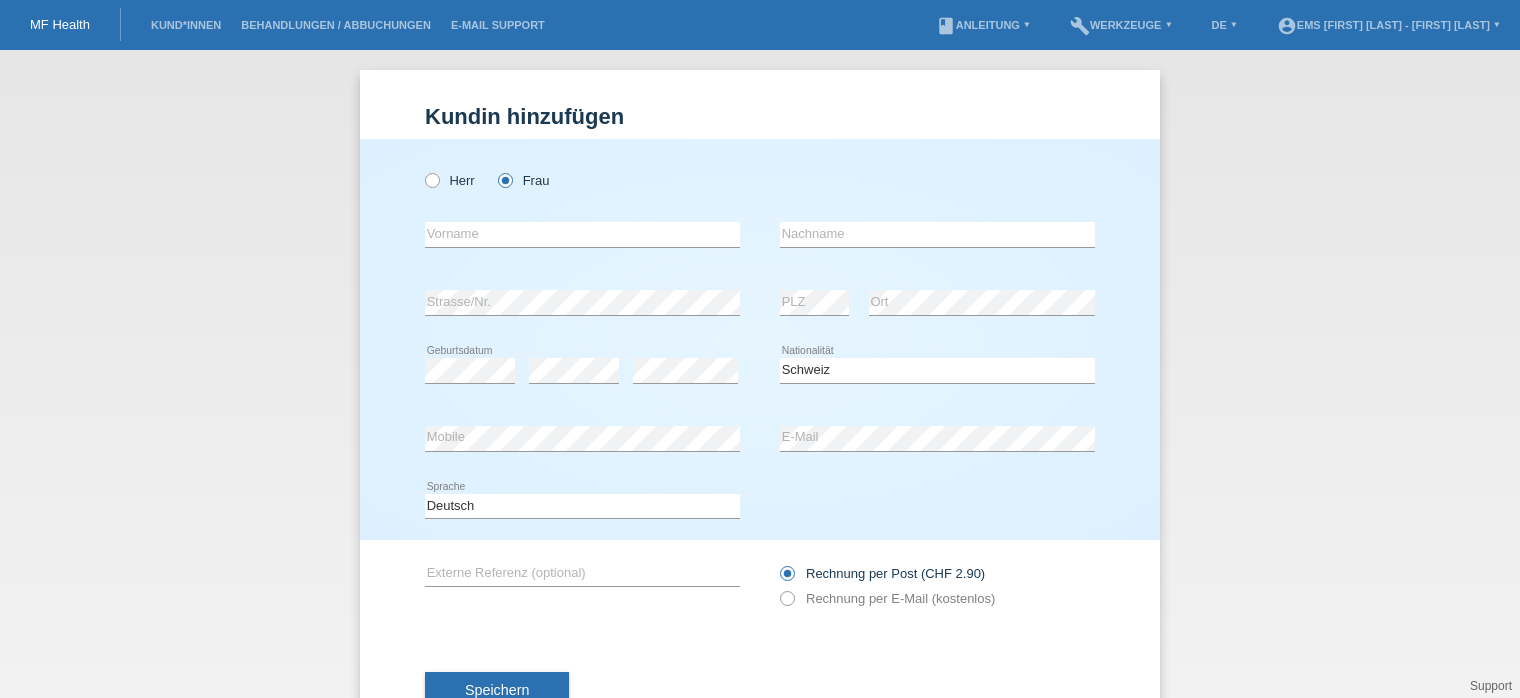 select on "CH" 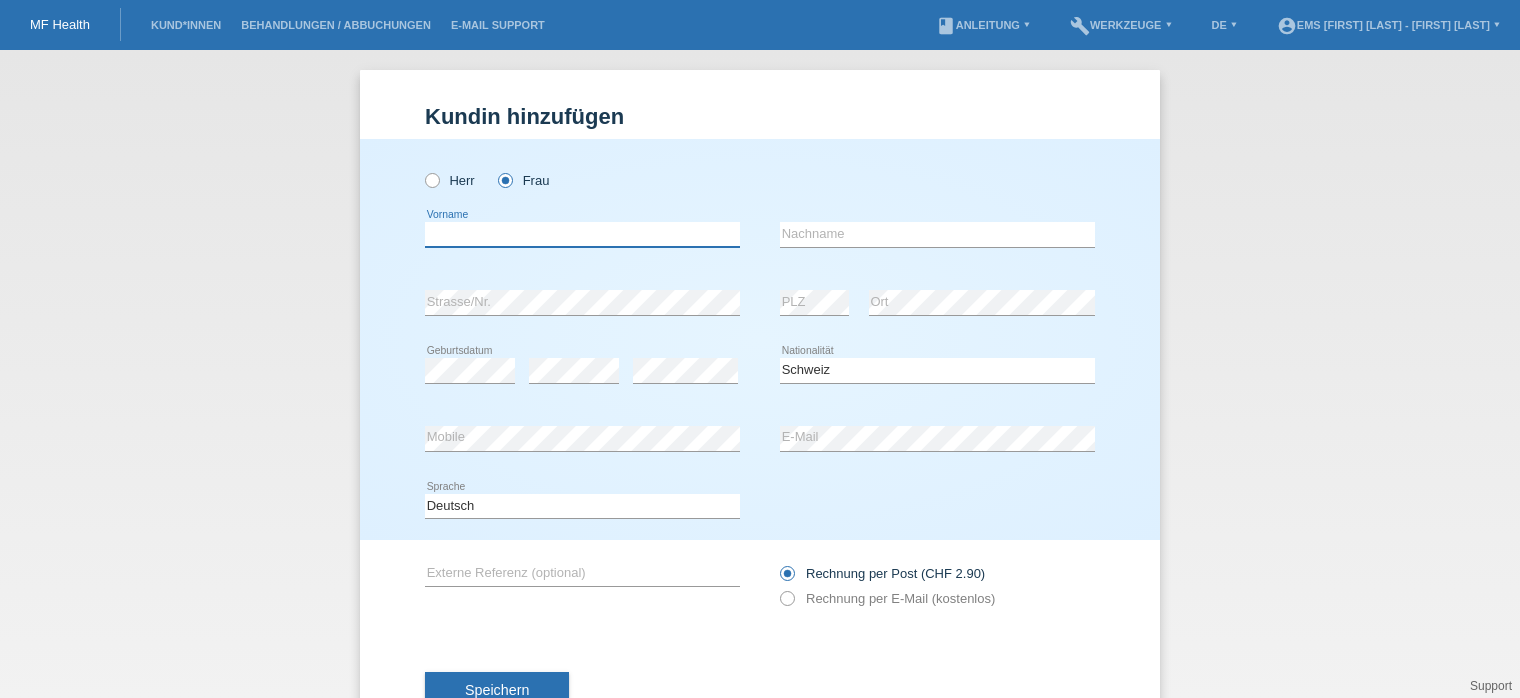 click at bounding box center (582, 234) 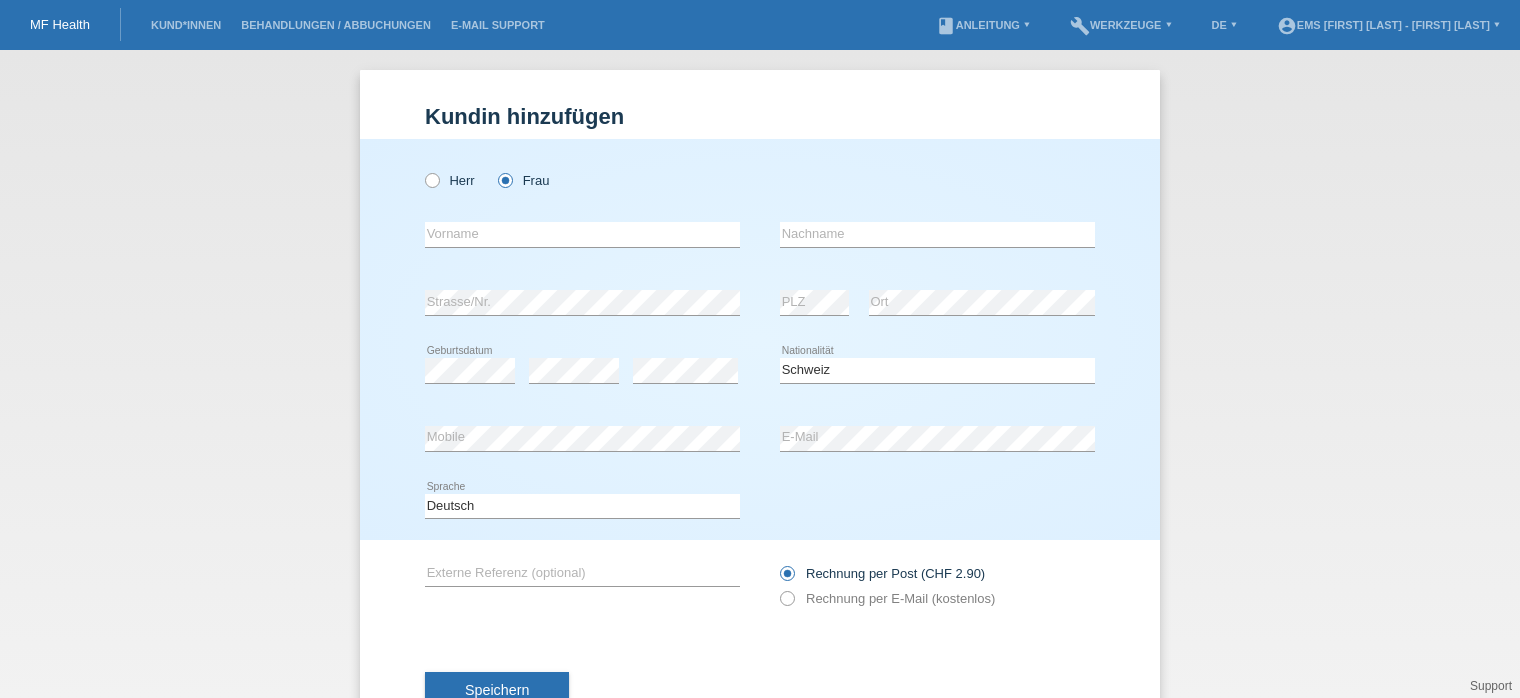 click on "Kund*in hinzufügen
Kunde hinzufügen
Kundin hinzufügen
Herr
Frau
error Vorname error C" at bounding box center (760, 374) 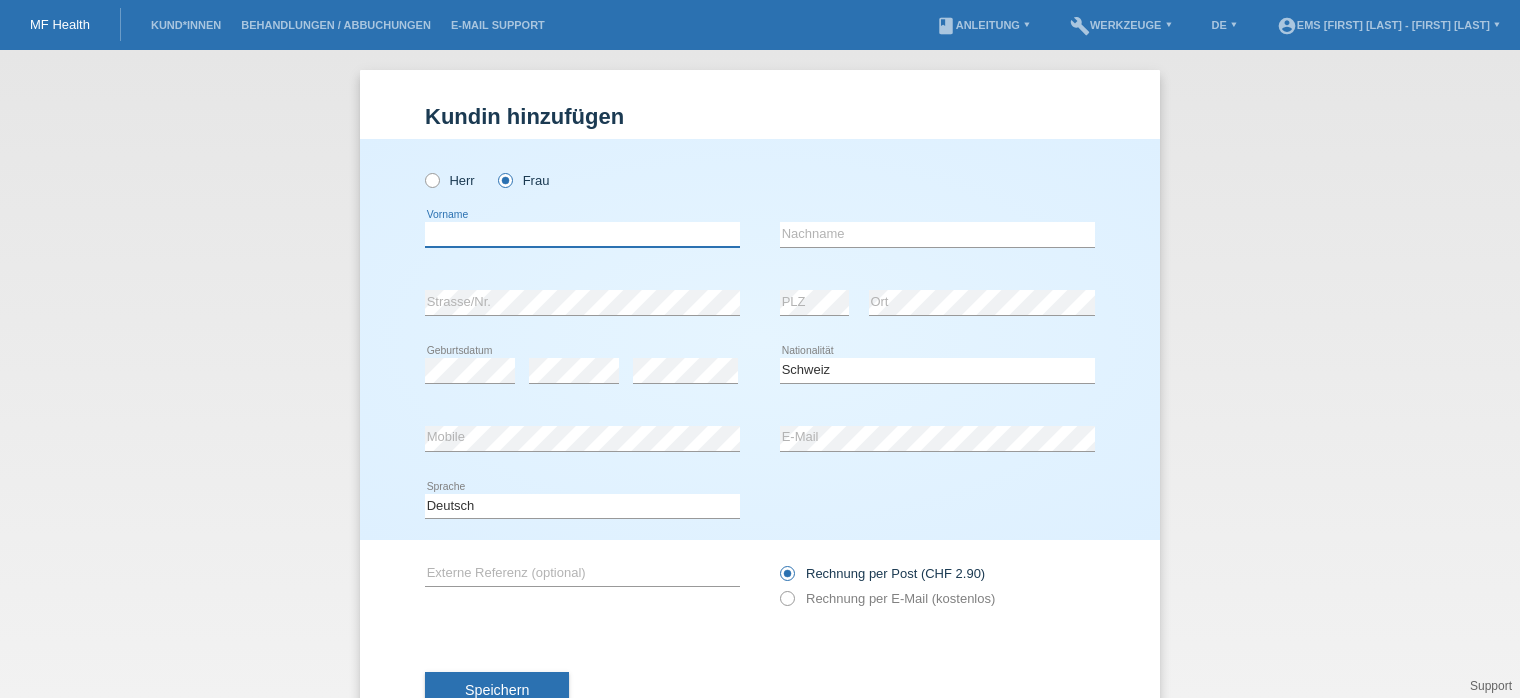 click at bounding box center (582, 234) 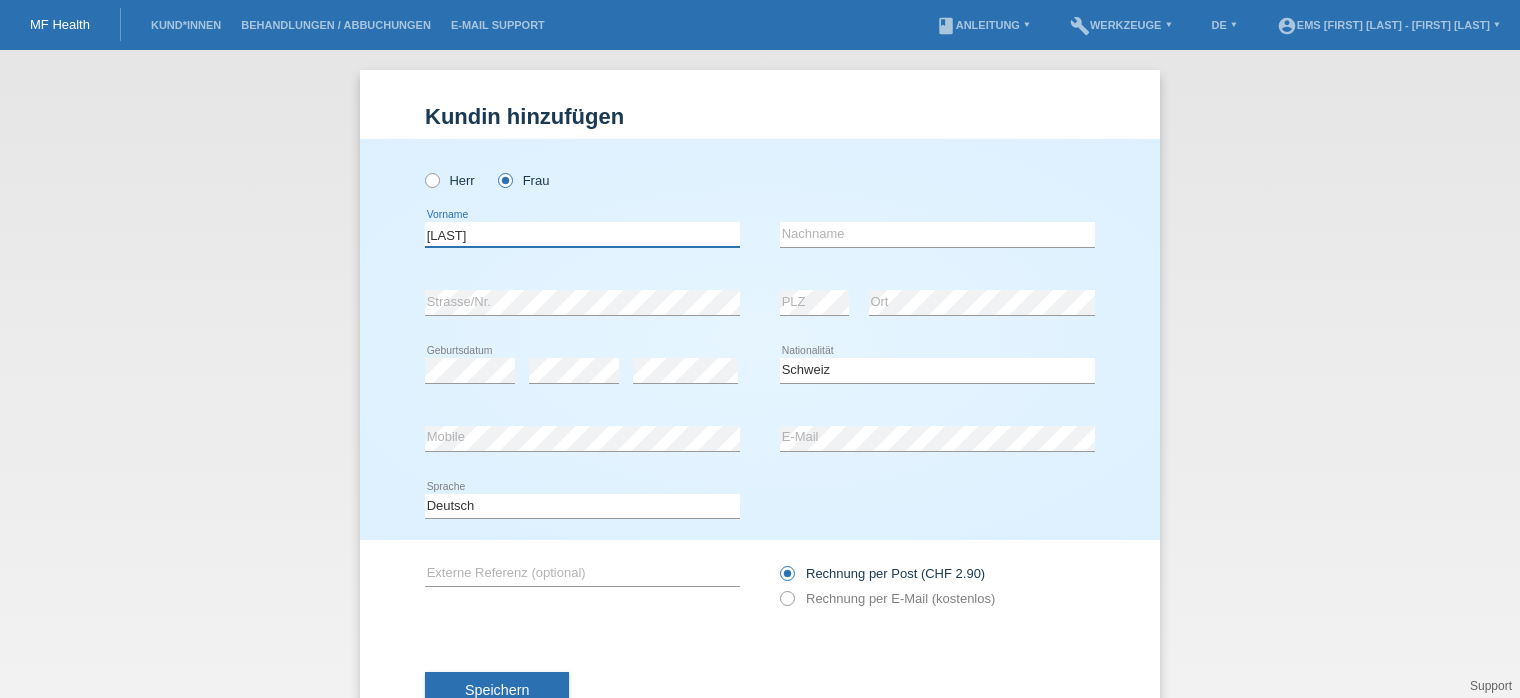 type on "Schärer" 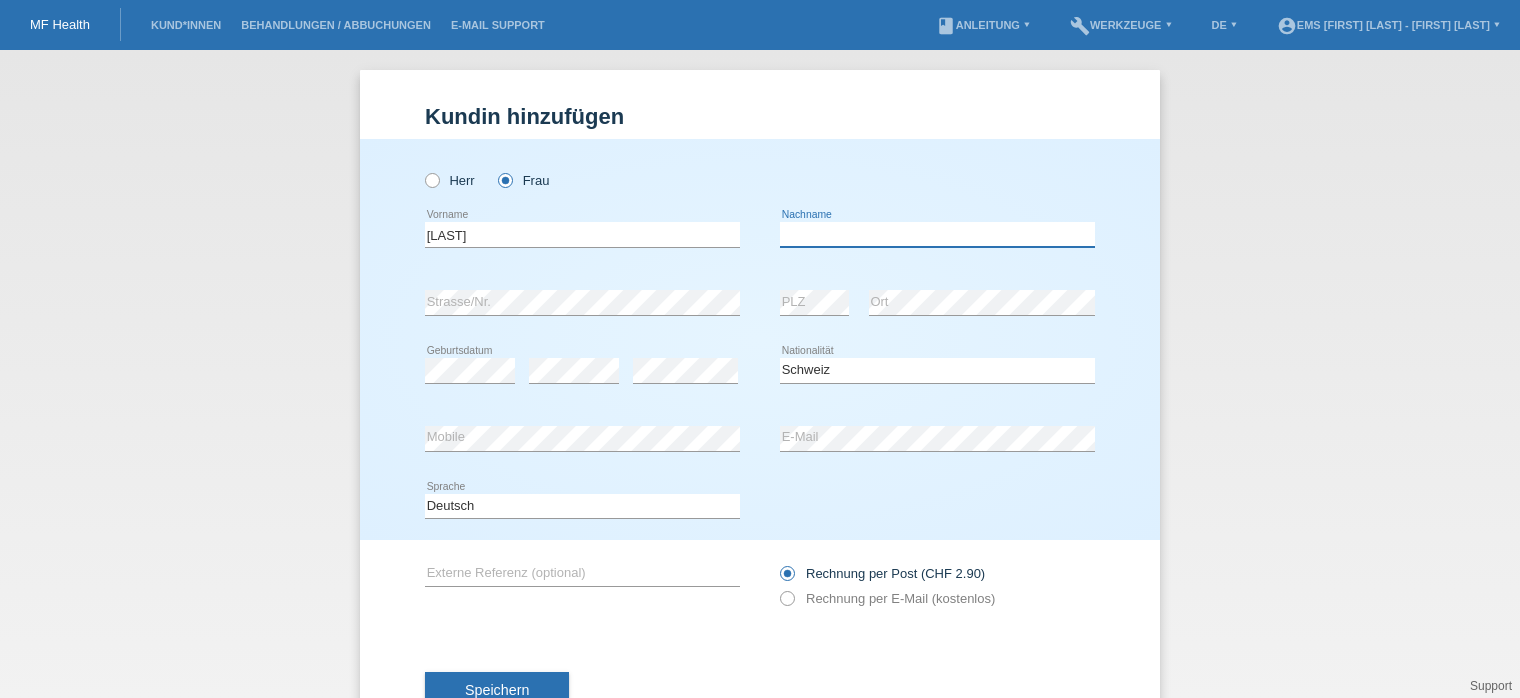 click at bounding box center [937, 234] 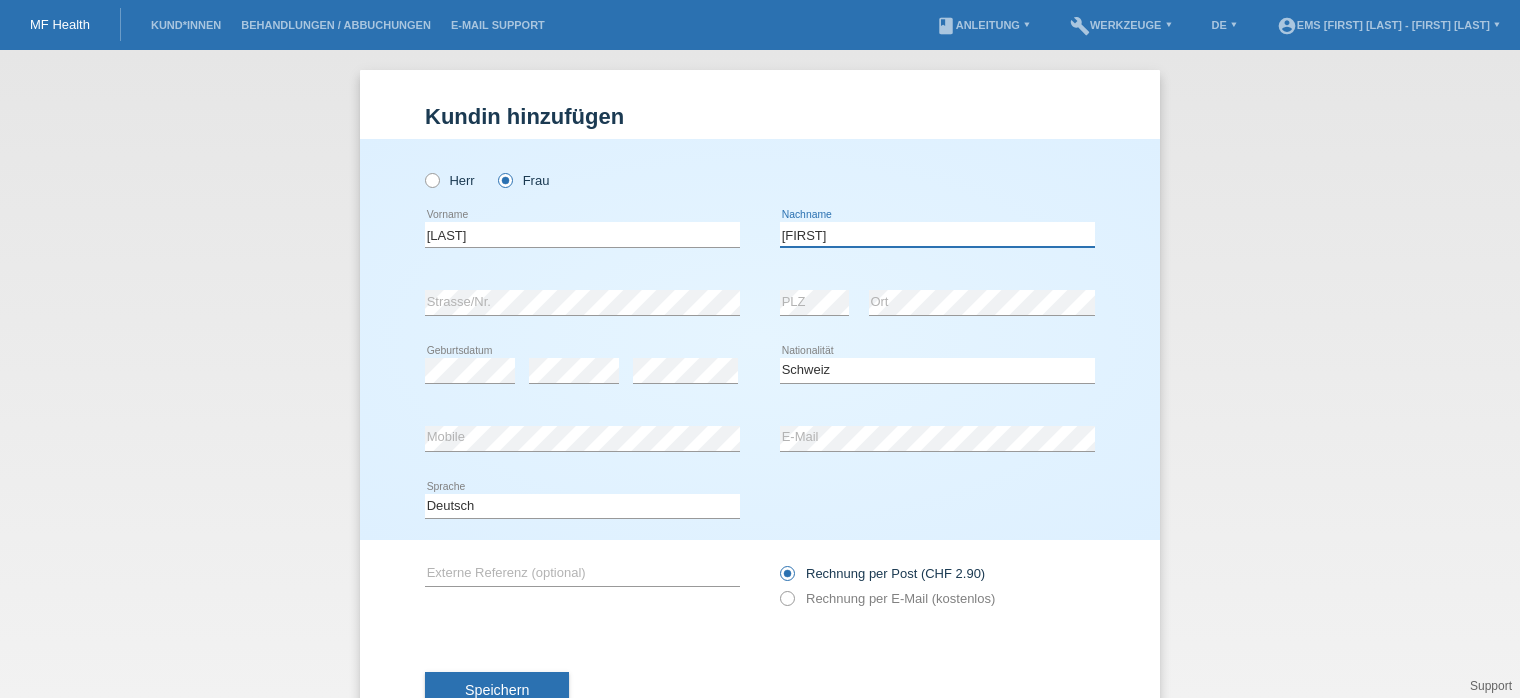 type on "Joana" 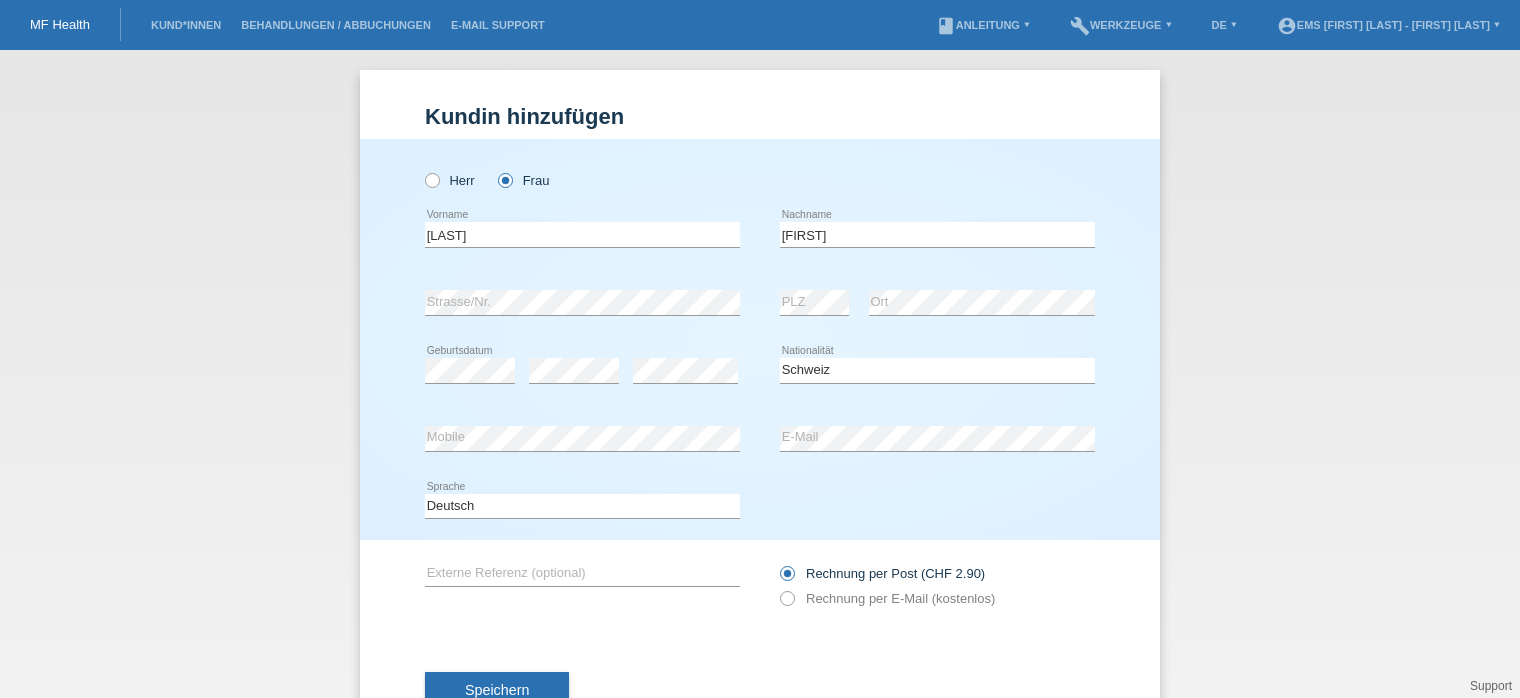 click on "error
Mobile
error
E-Mail" at bounding box center (760, 439) 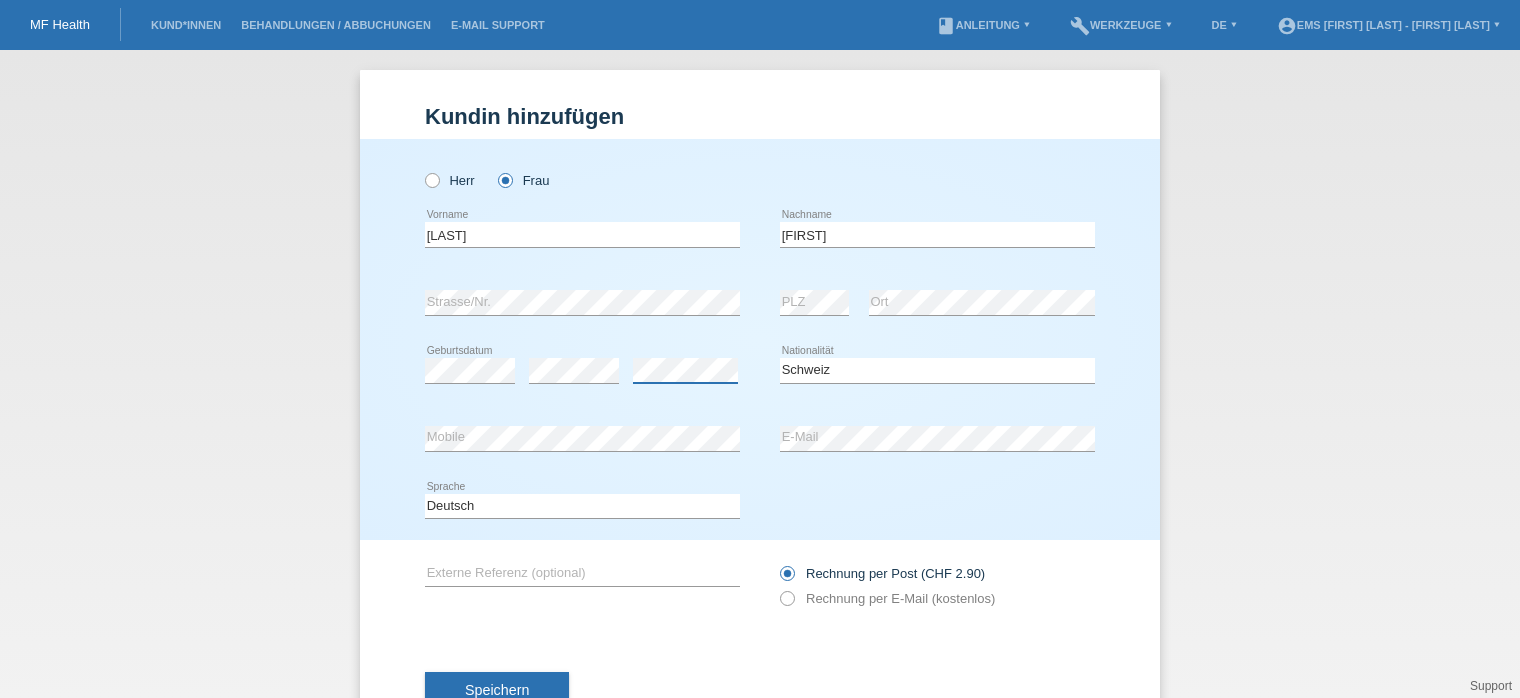 scroll, scrollTop: 70, scrollLeft: 0, axis: vertical 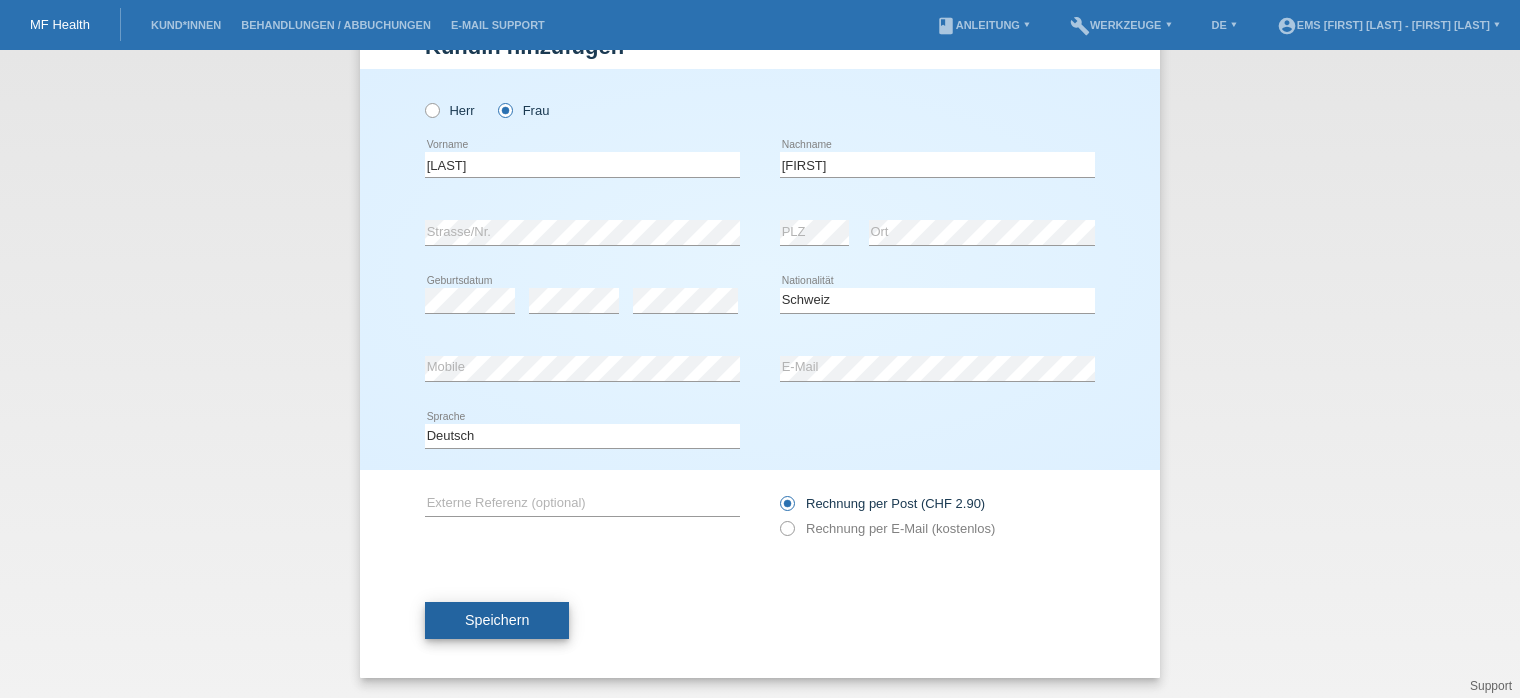 click on "Speichern" at bounding box center [497, 620] 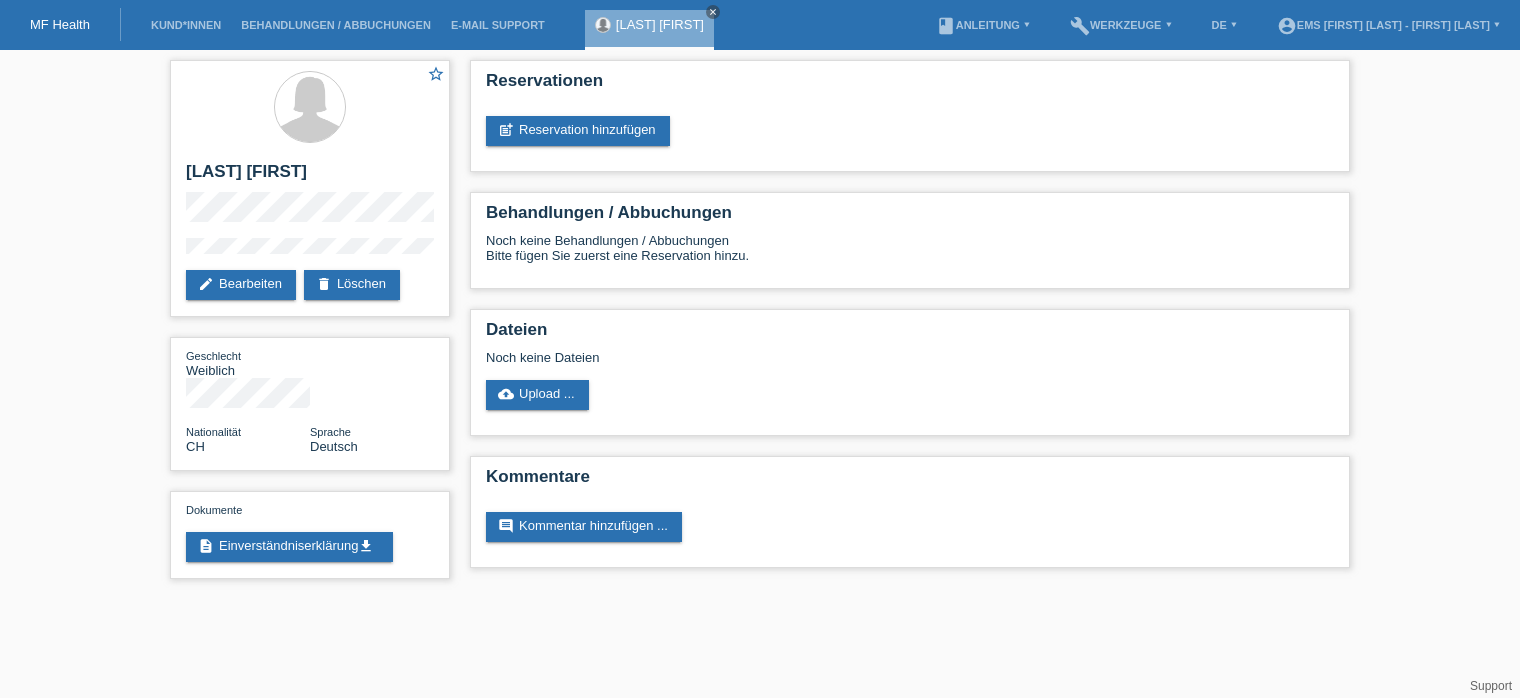 scroll, scrollTop: 0, scrollLeft: 0, axis: both 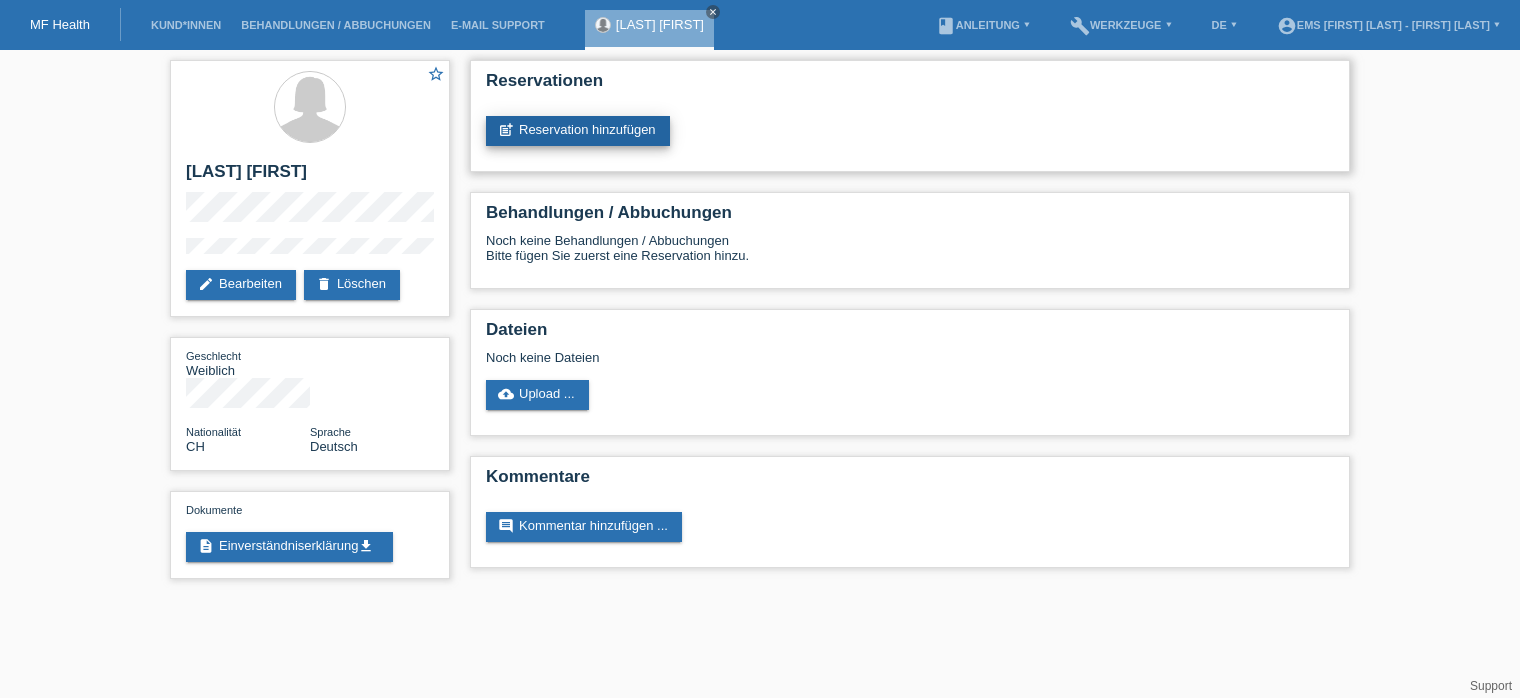 click on "post_add  Reservation hinzufügen" at bounding box center (578, 131) 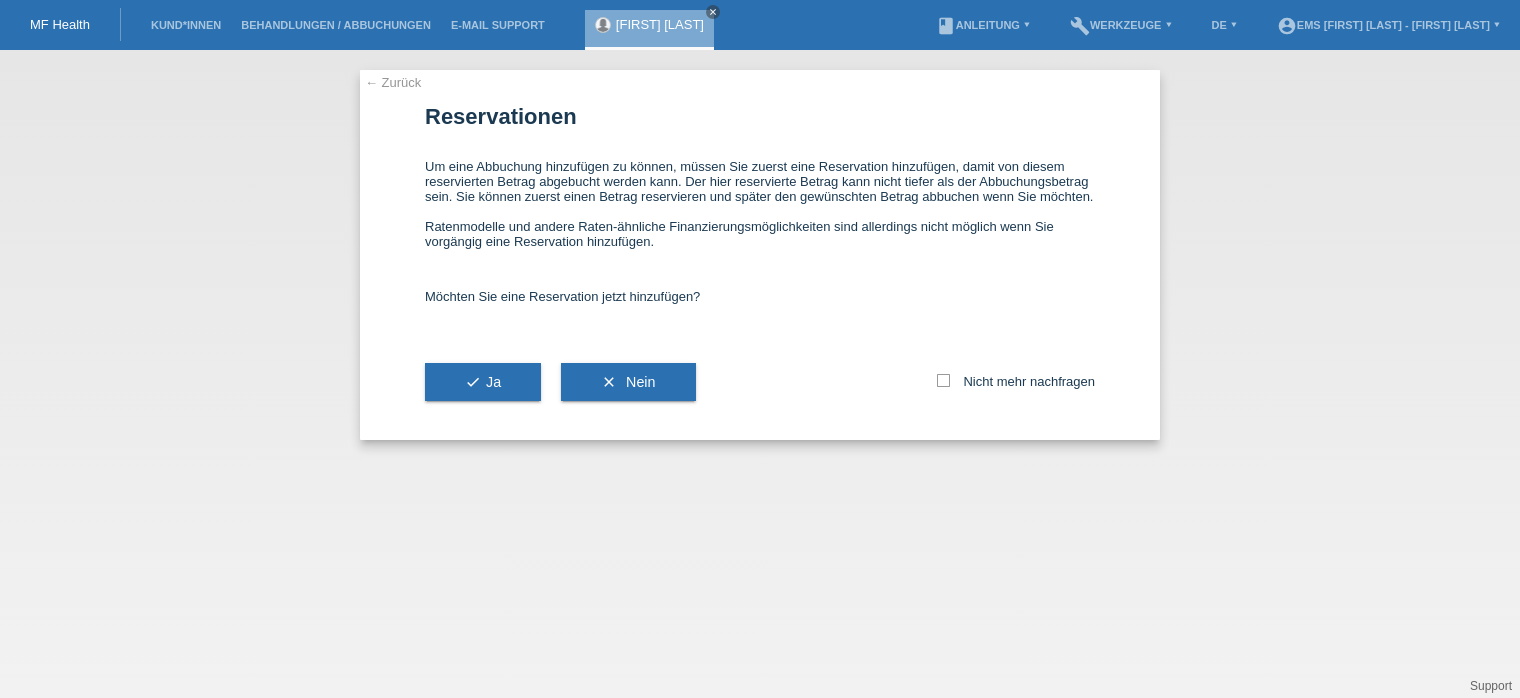 scroll, scrollTop: 0, scrollLeft: 0, axis: both 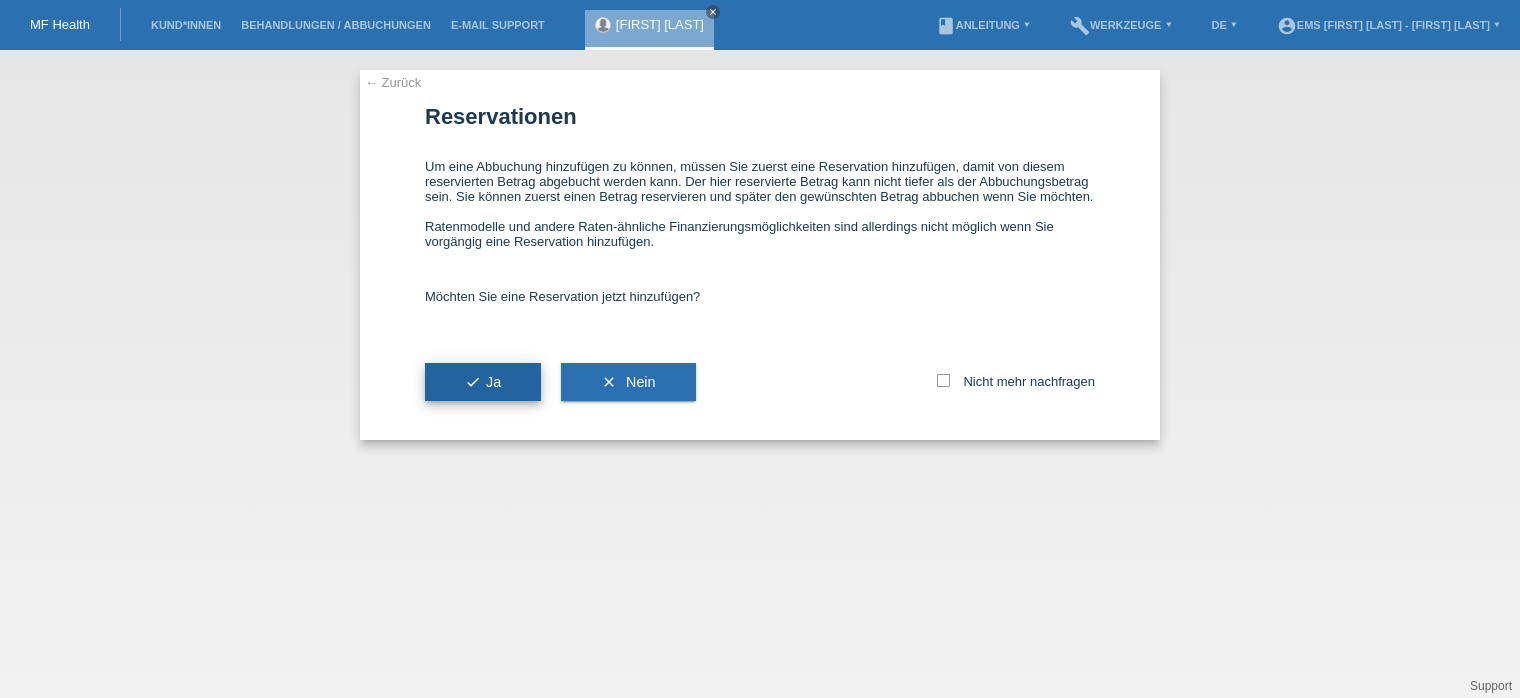 click on "check  Ja" at bounding box center [483, 382] 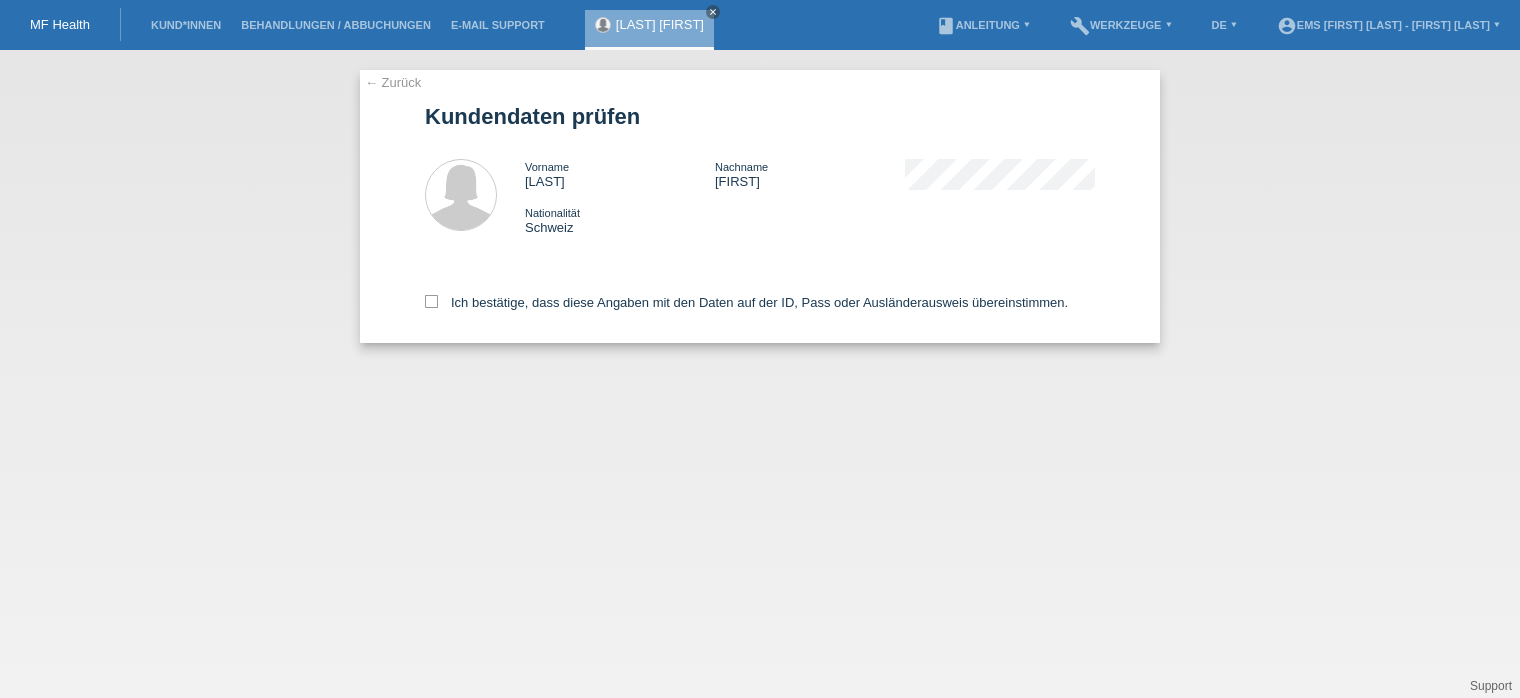 scroll, scrollTop: 0, scrollLeft: 0, axis: both 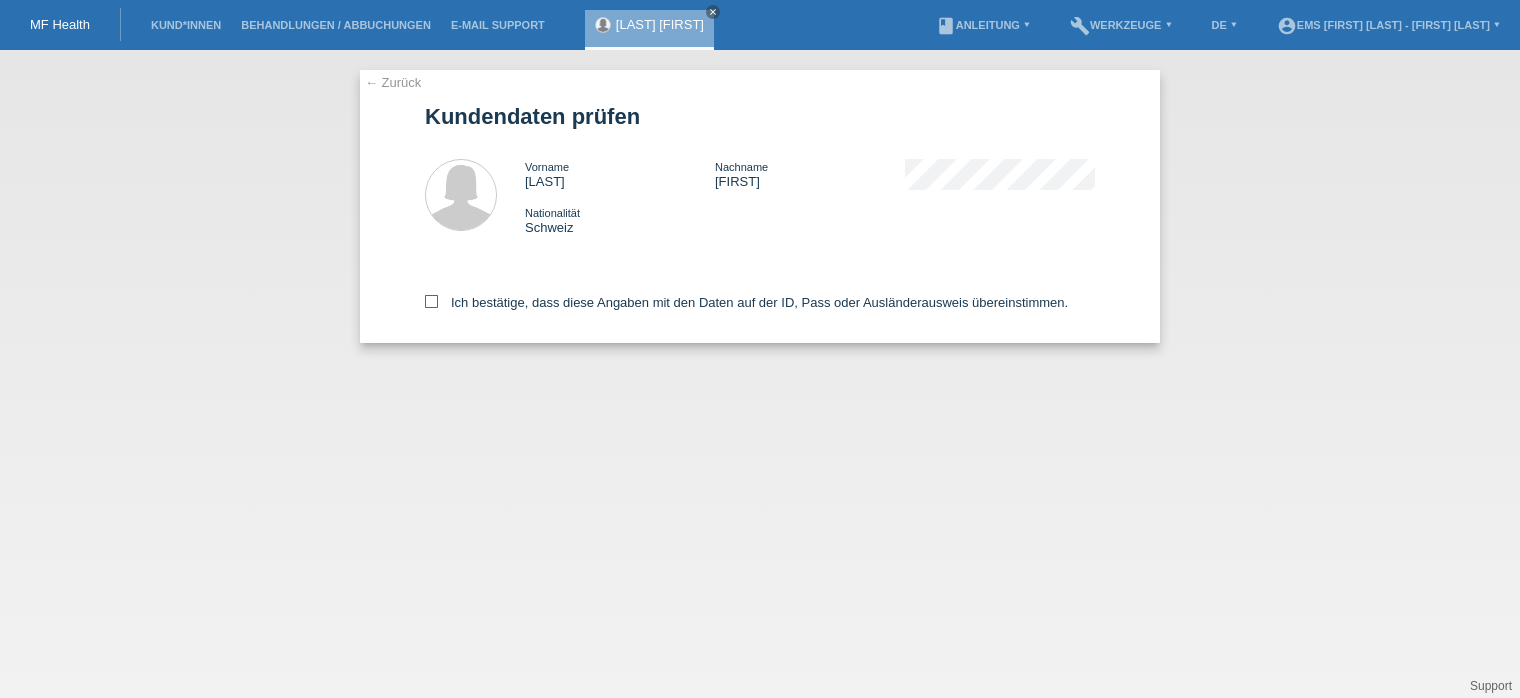 click at bounding box center (431, 301) 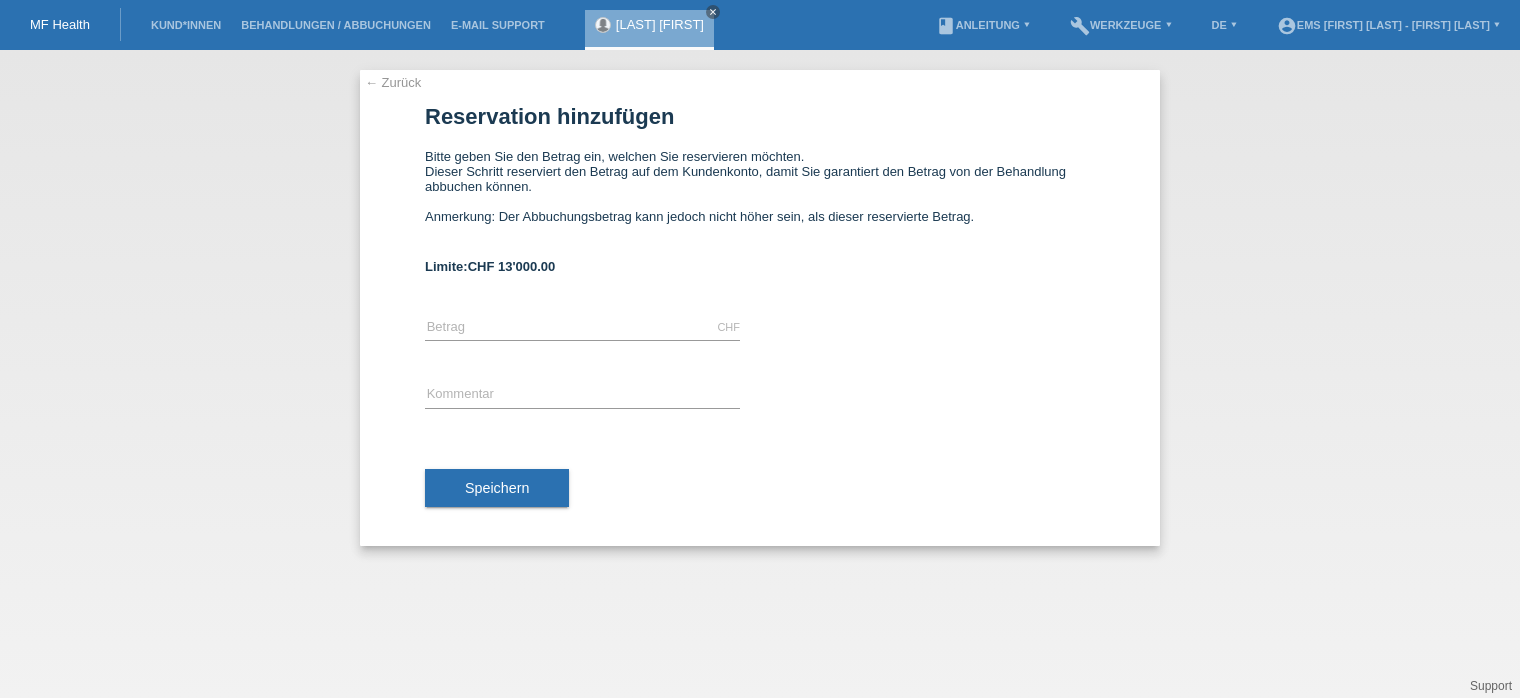 scroll, scrollTop: 0, scrollLeft: 0, axis: both 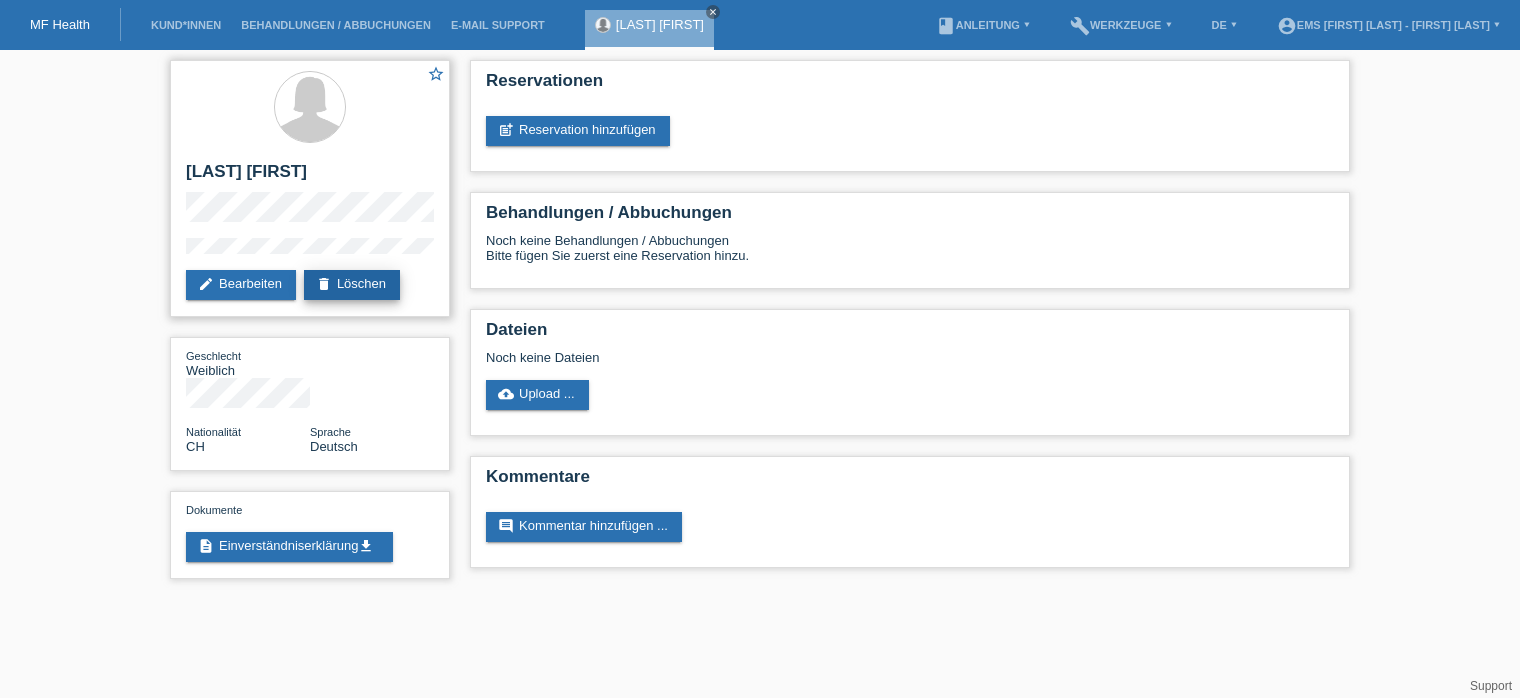 click on "delete  Löschen" at bounding box center [352, 285] 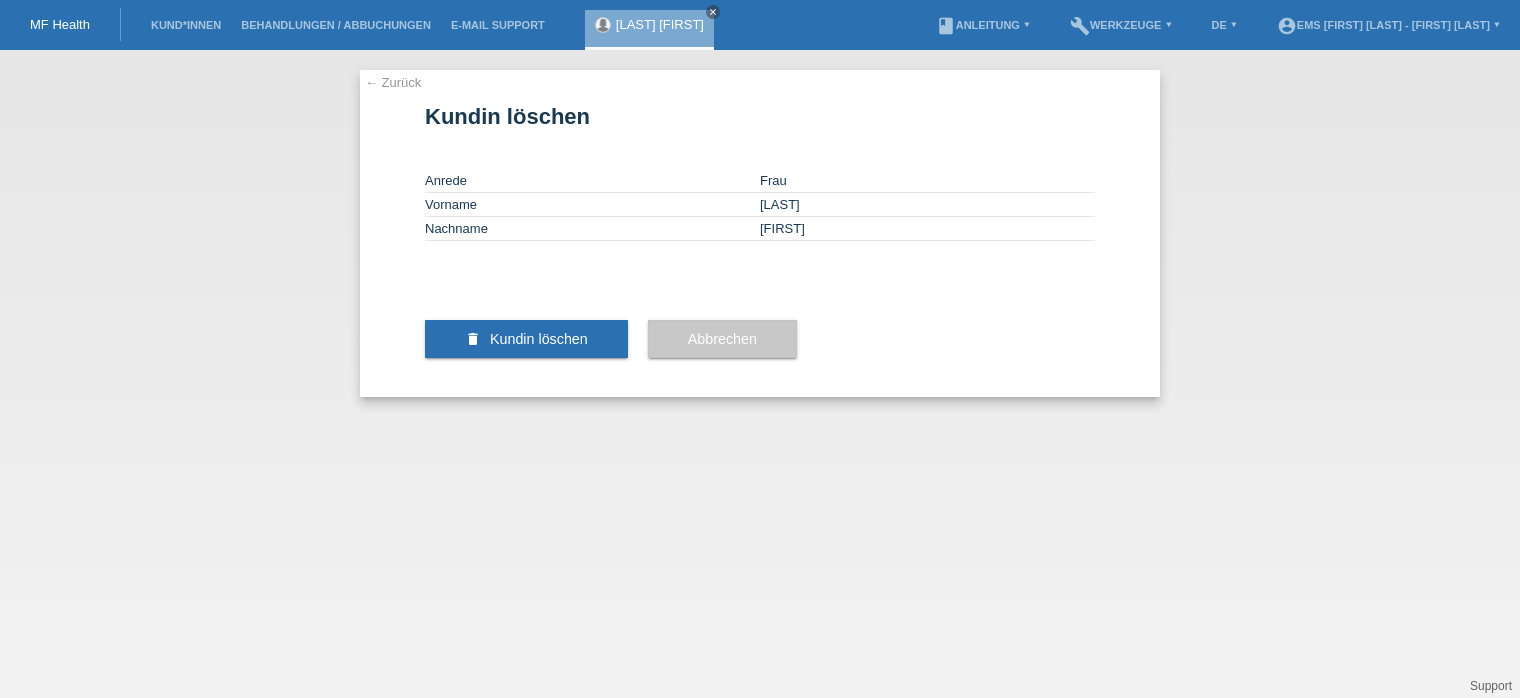 scroll, scrollTop: 0, scrollLeft: 0, axis: both 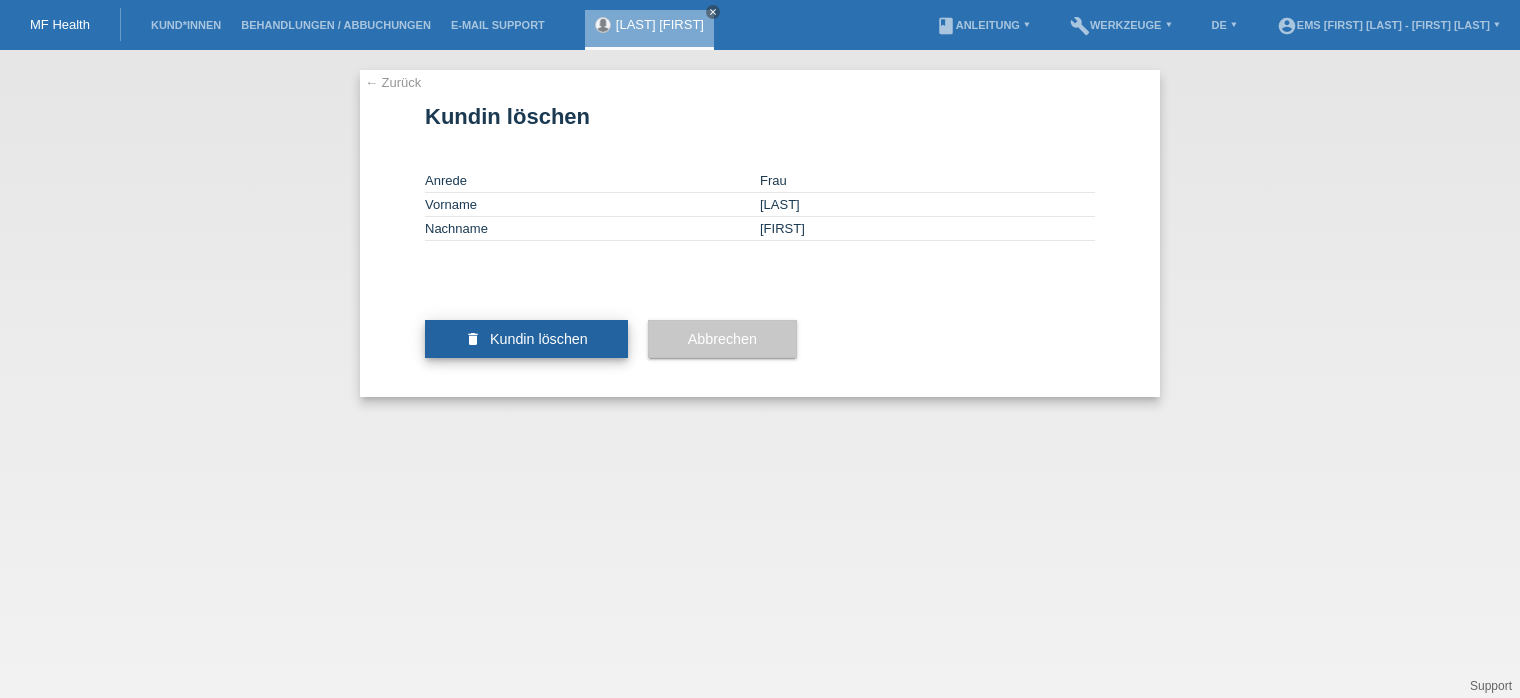 click on "Kundin löschen" at bounding box center [539, 339] 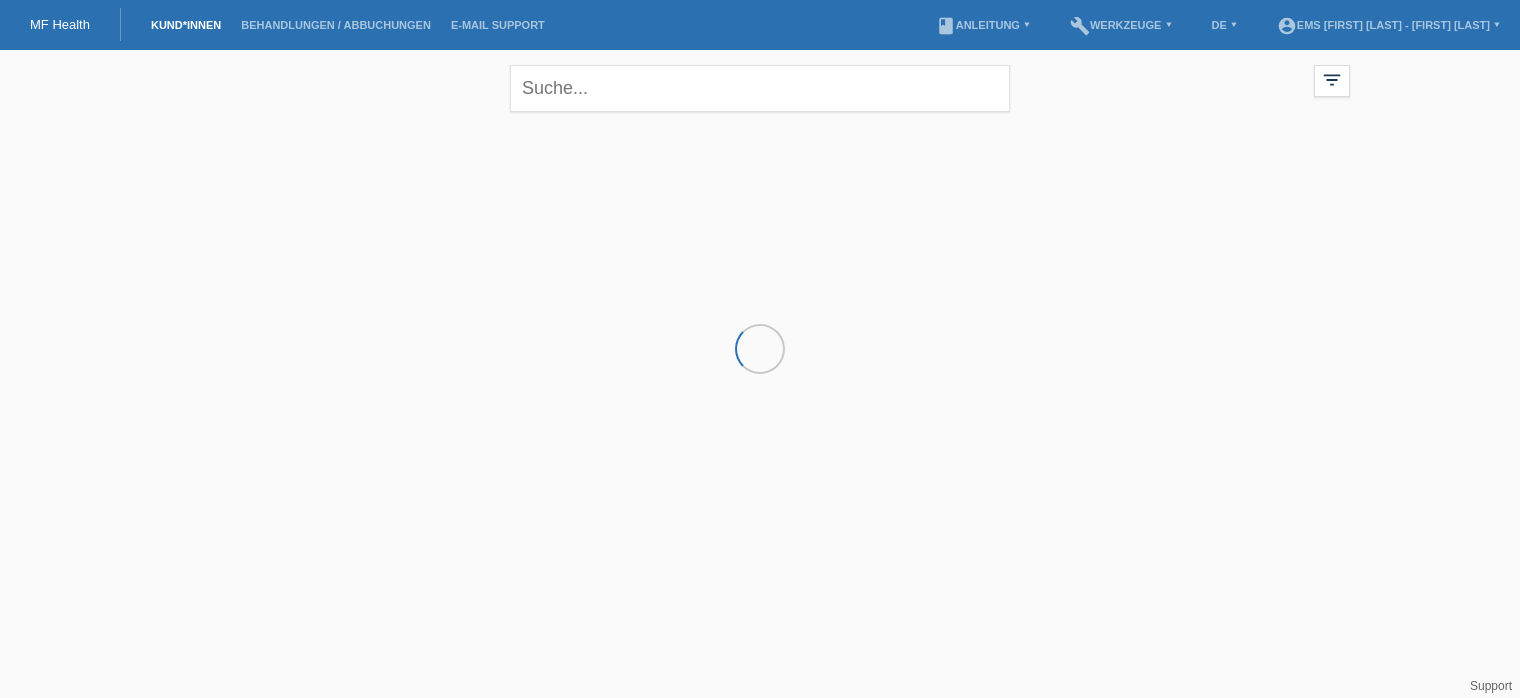 scroll, scrollTop: 0, scrollLeft: 0, axis: both 